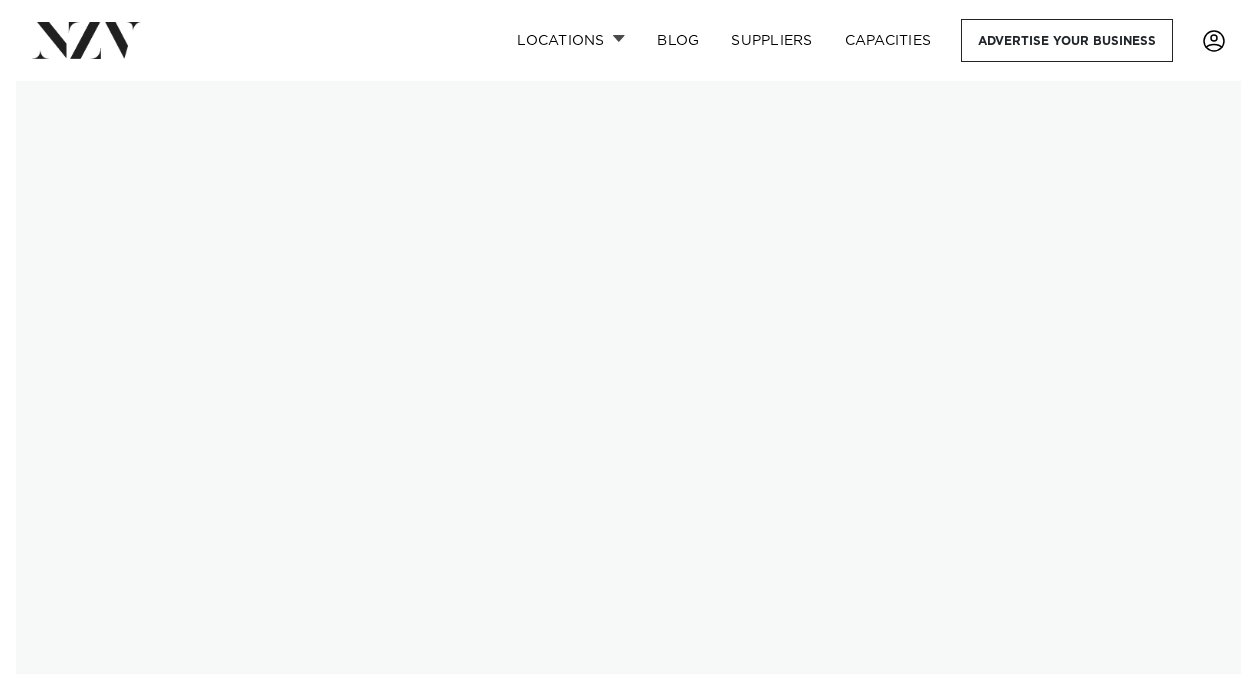 scroll, scrollTop: 0, scrollLeft: 0, axis: both 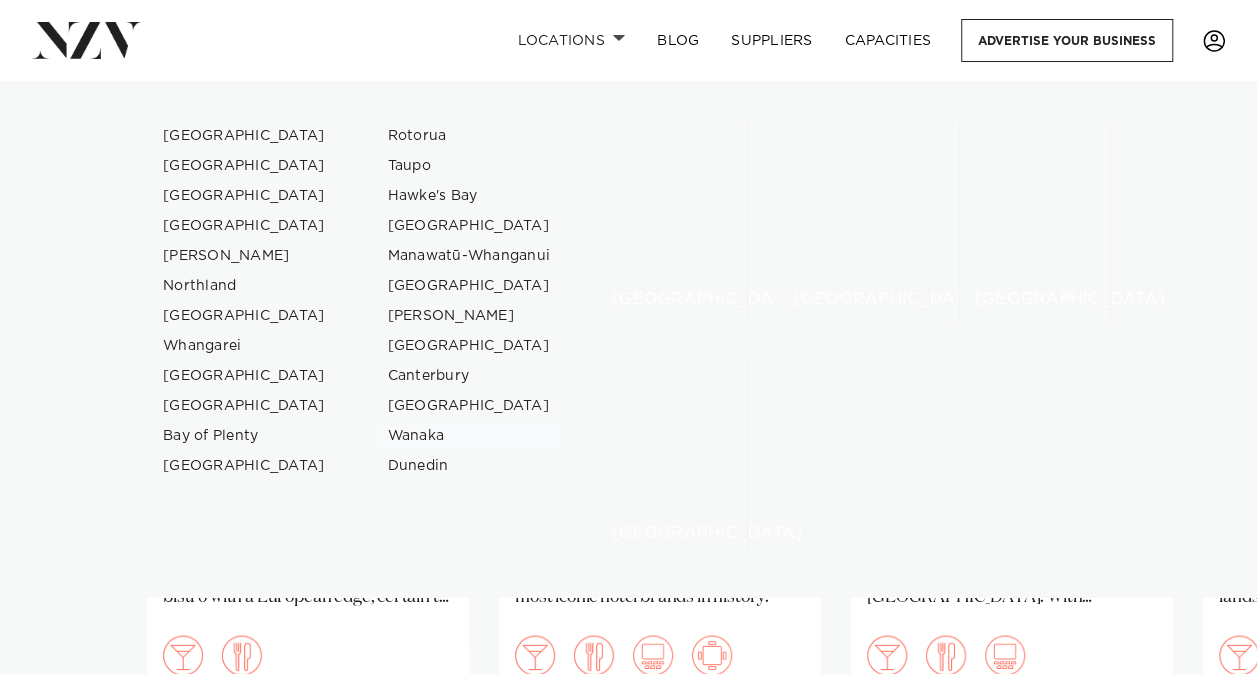 click on "Locations" at bounding box center [571, 40] 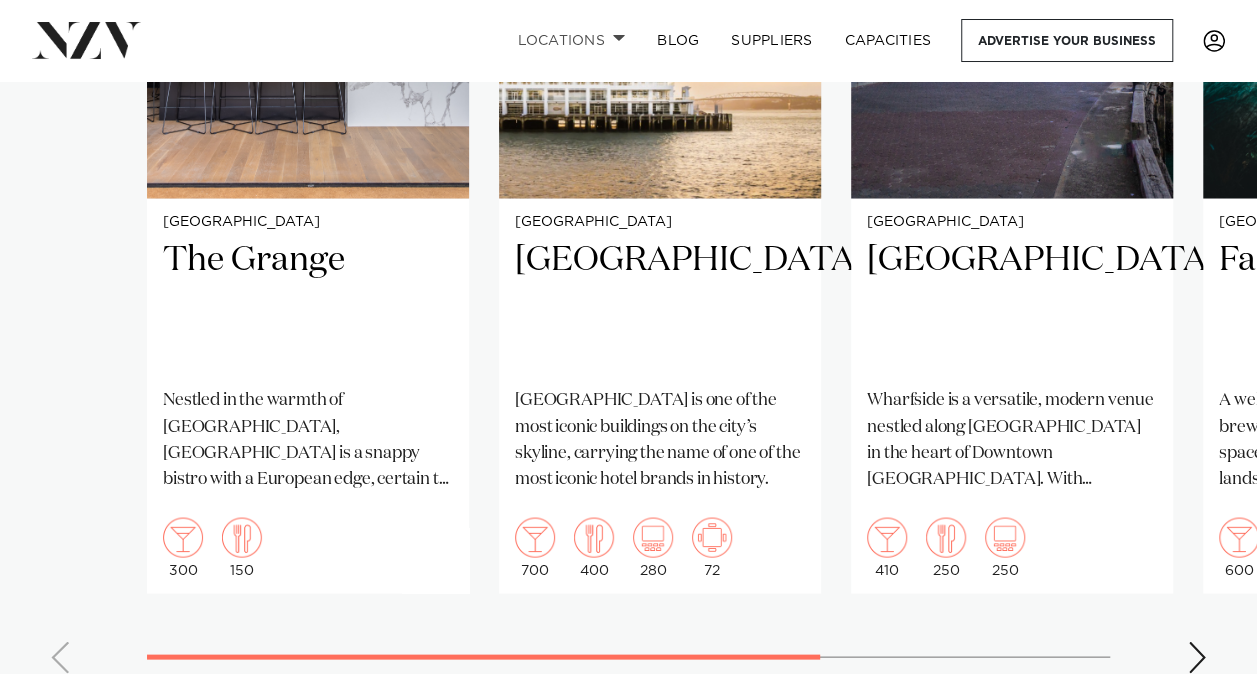 scroll, scrollTop: 1680, scrollLeft: 0, axis: vertical 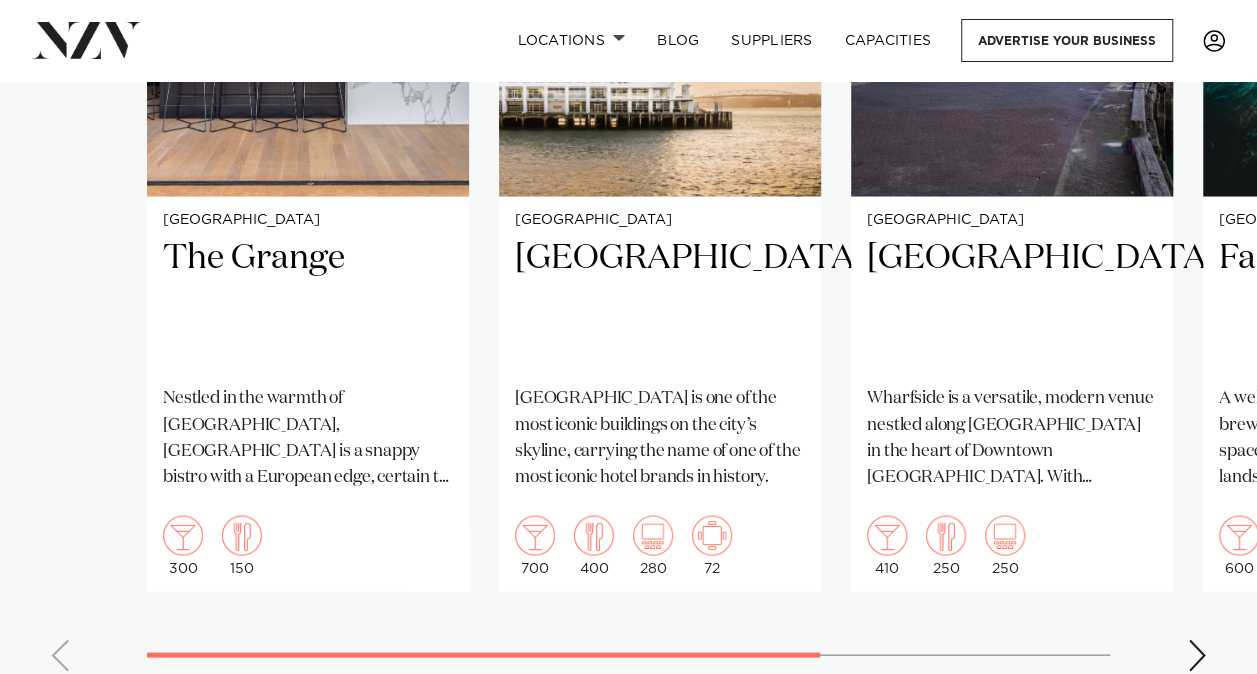 click at bounding box center [1197, 655] 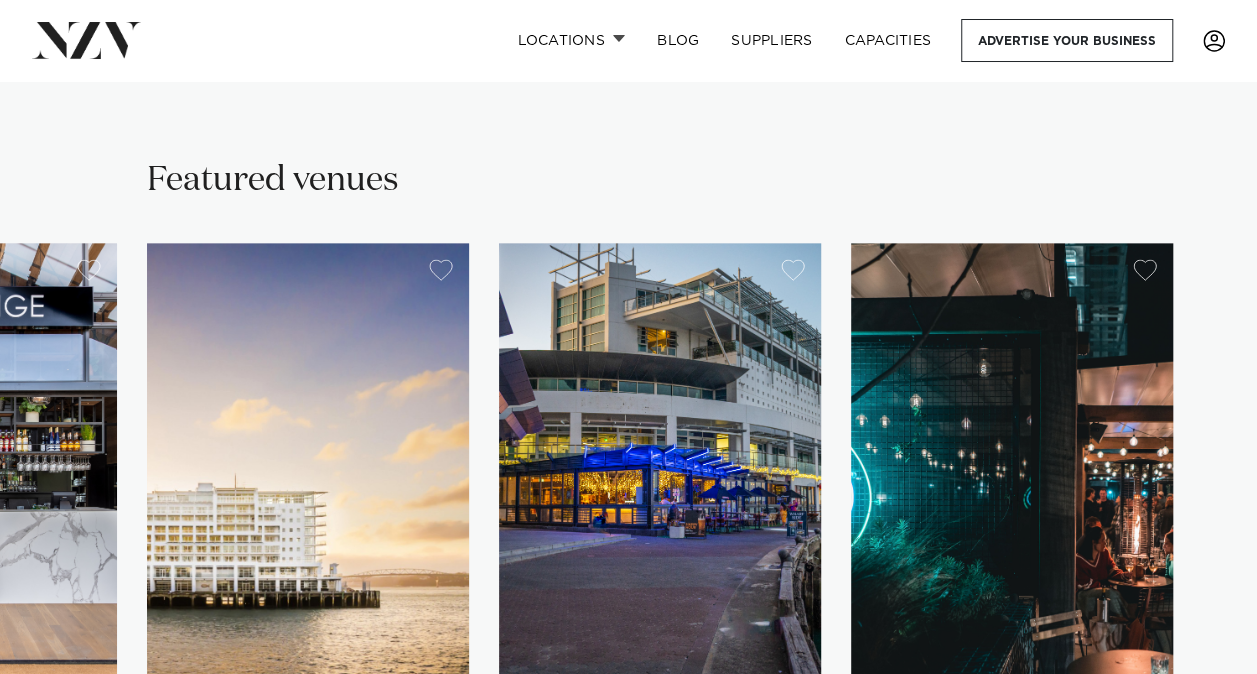 scroll, scrollTop: 1200, scrollLeft: 0, axis: vertical 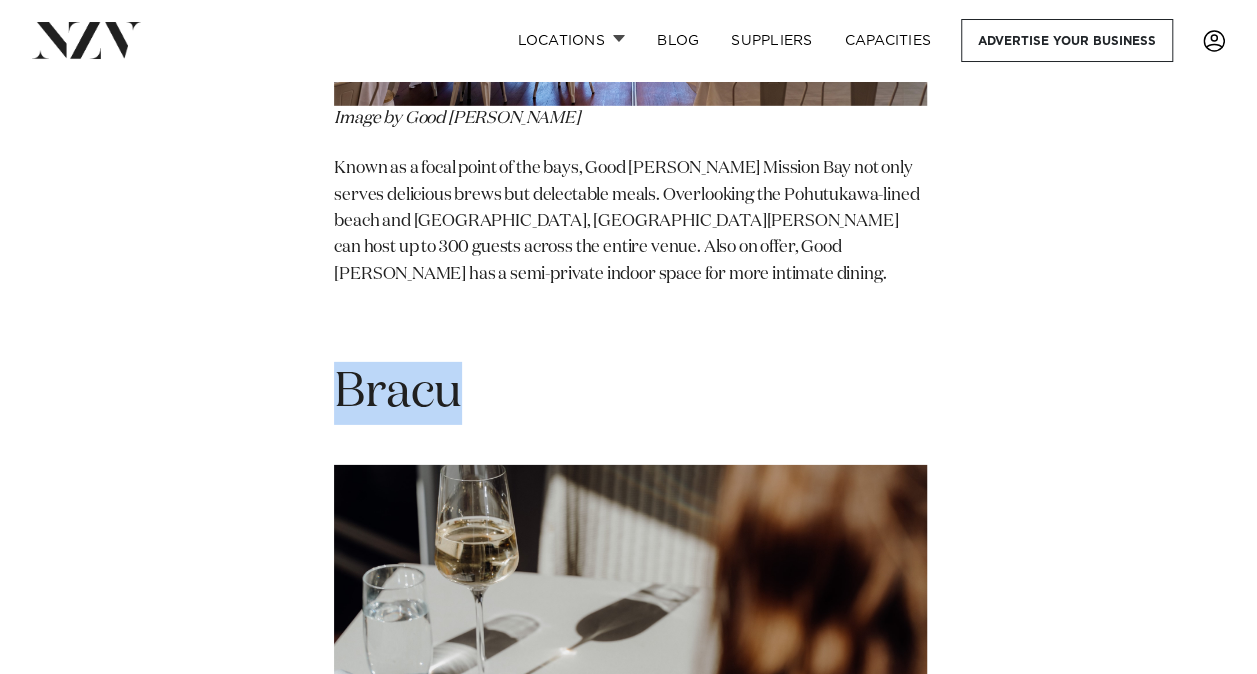 drag, startPoint x: 469, startPoint y: 254, endPoint x: 347, endPoint y: 239, distance: 122.91867 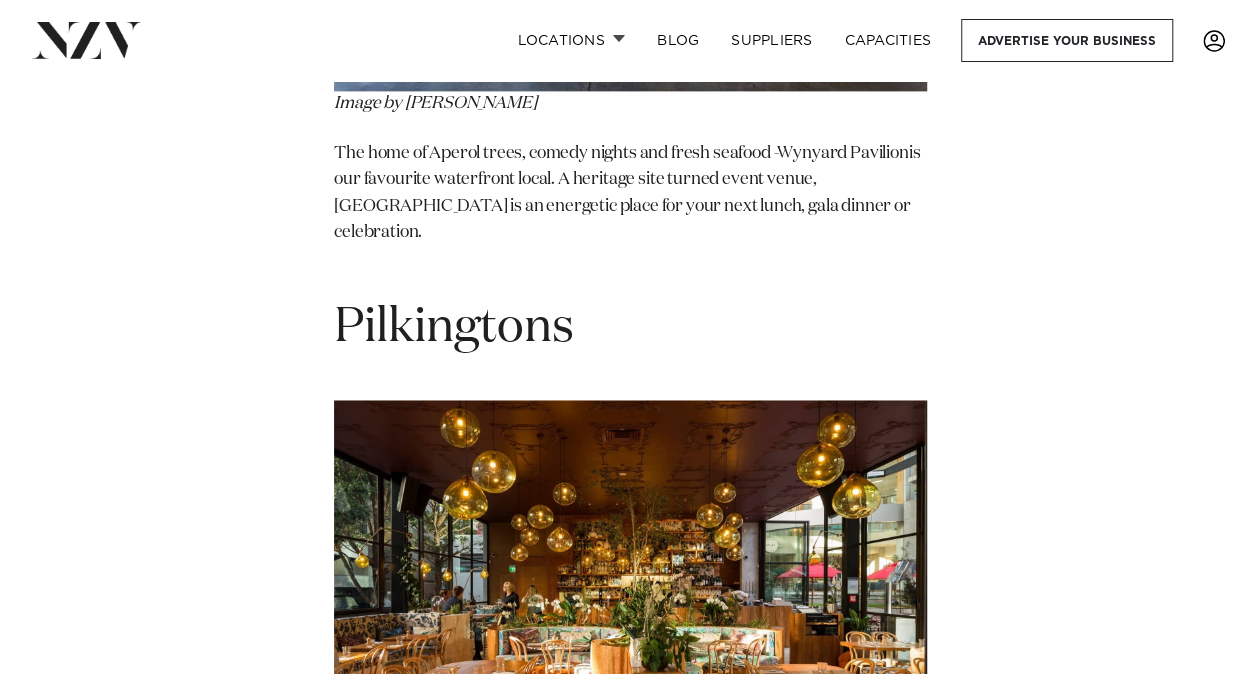 scroll, scrollTop: 8906, scrollLeft: 0, axis: vertical 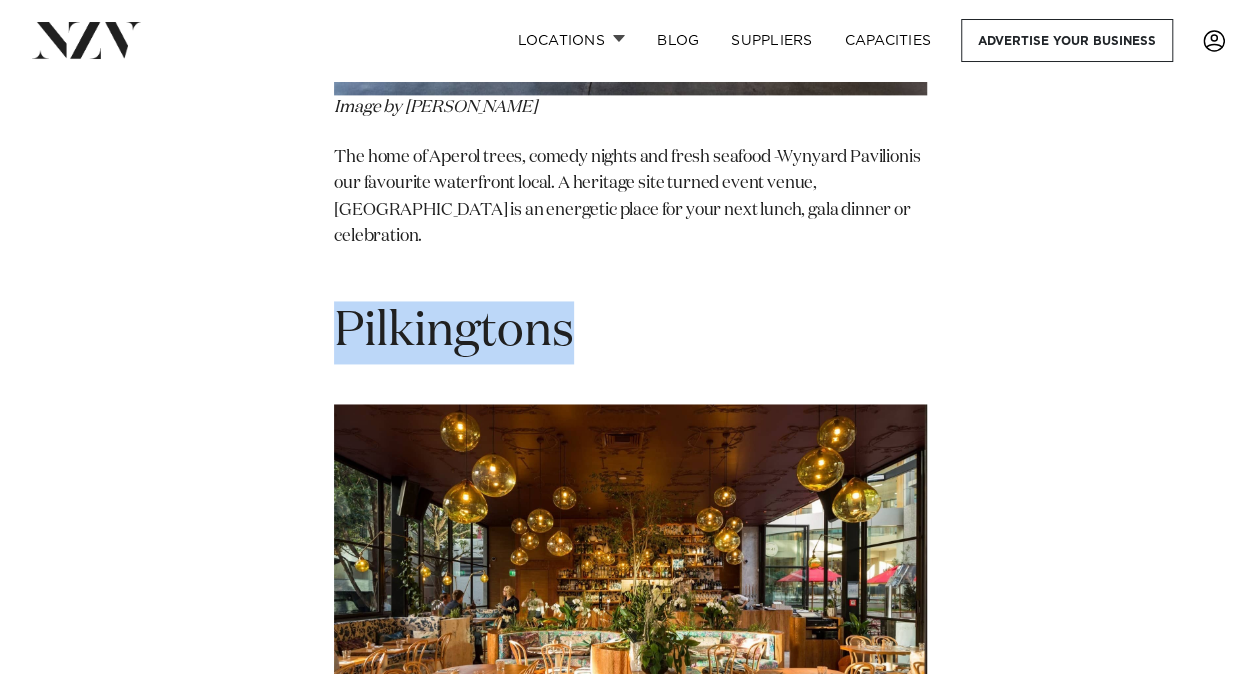 drag, startPoint x: 583, startPoint y: 181, endPoint x: 347, endPoint y: 174, distance: 236.10379 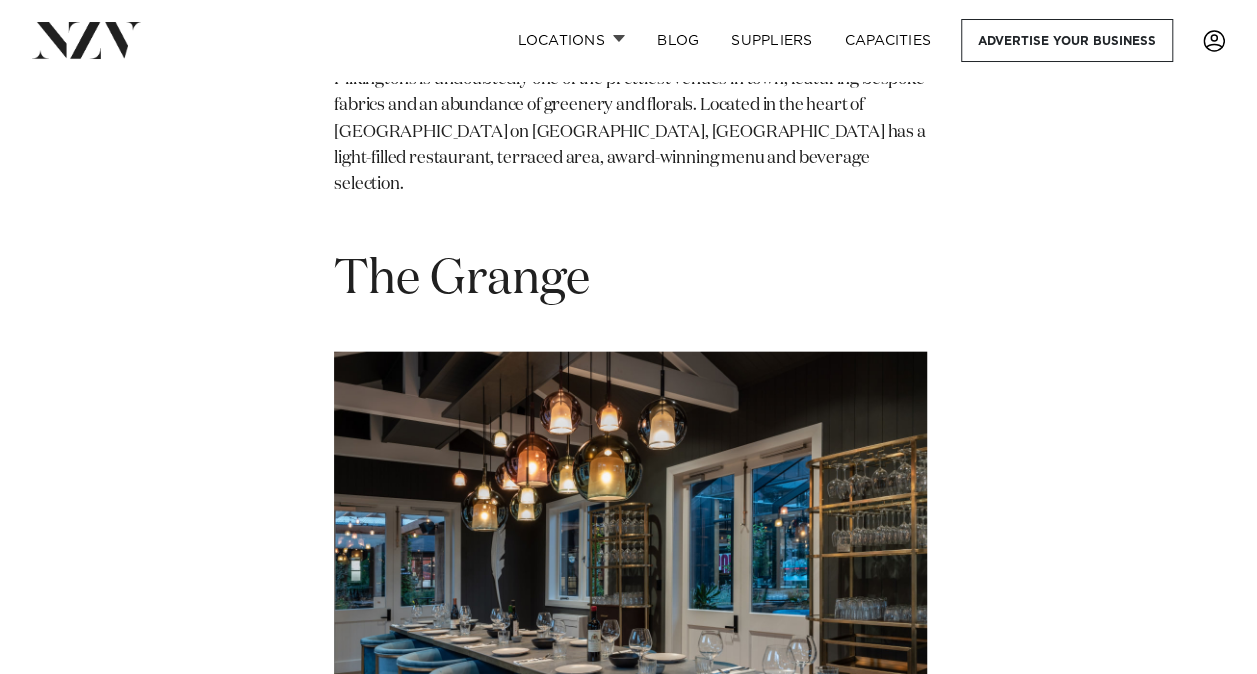 scroll, scrollTop: 9666, scrollLeft: 0, axis: vertical 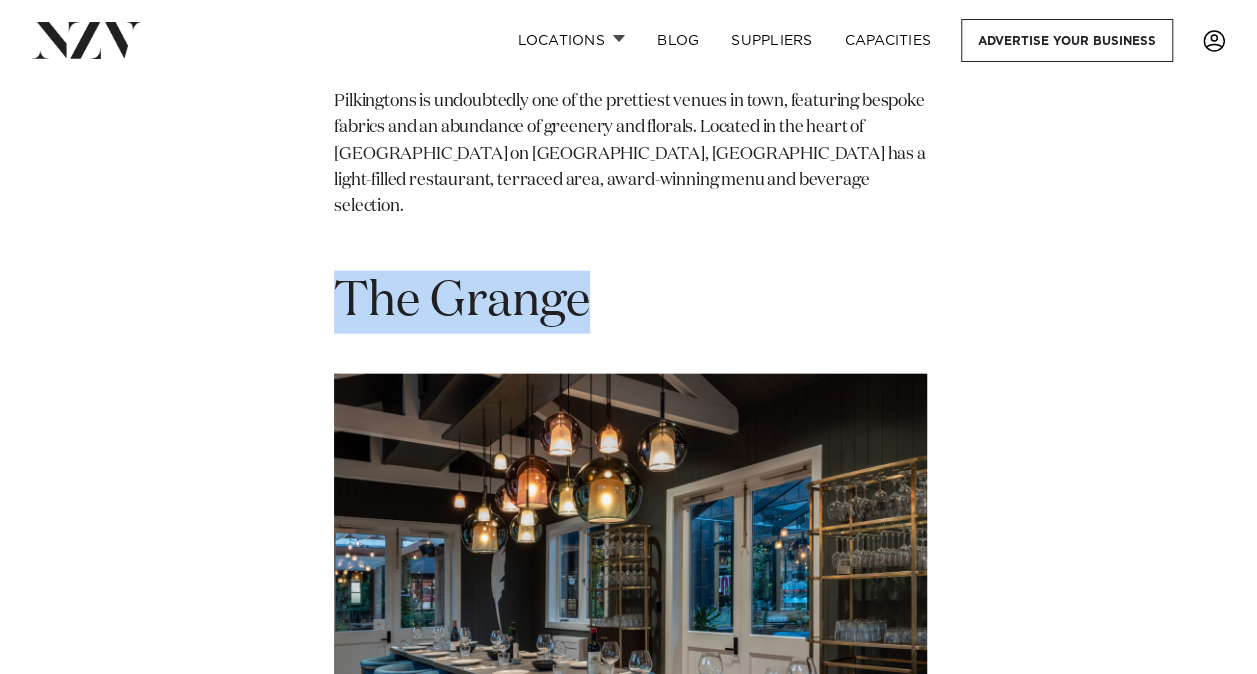 drag, startPoint x: 590, startPoint y: 123, endPoint x: 346, endPoint y: 124, distance: 244.00204 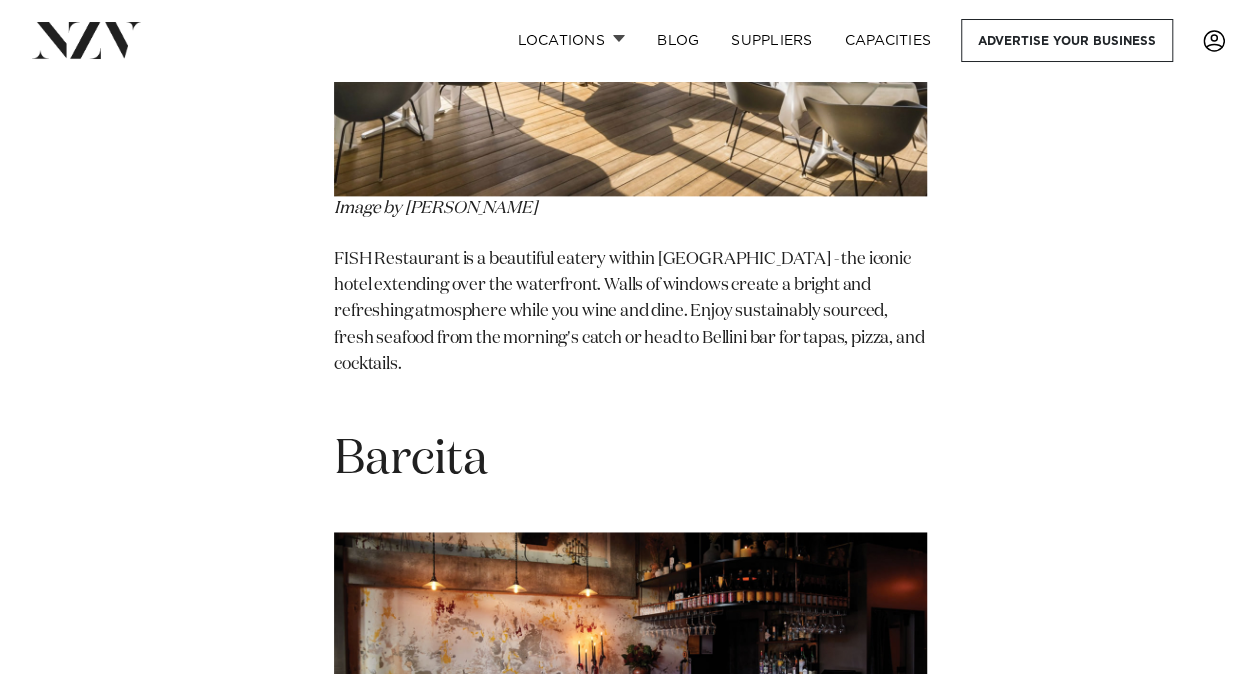 scroll, scrollTop: 12586, scrollLeft: 0, axis: vertical 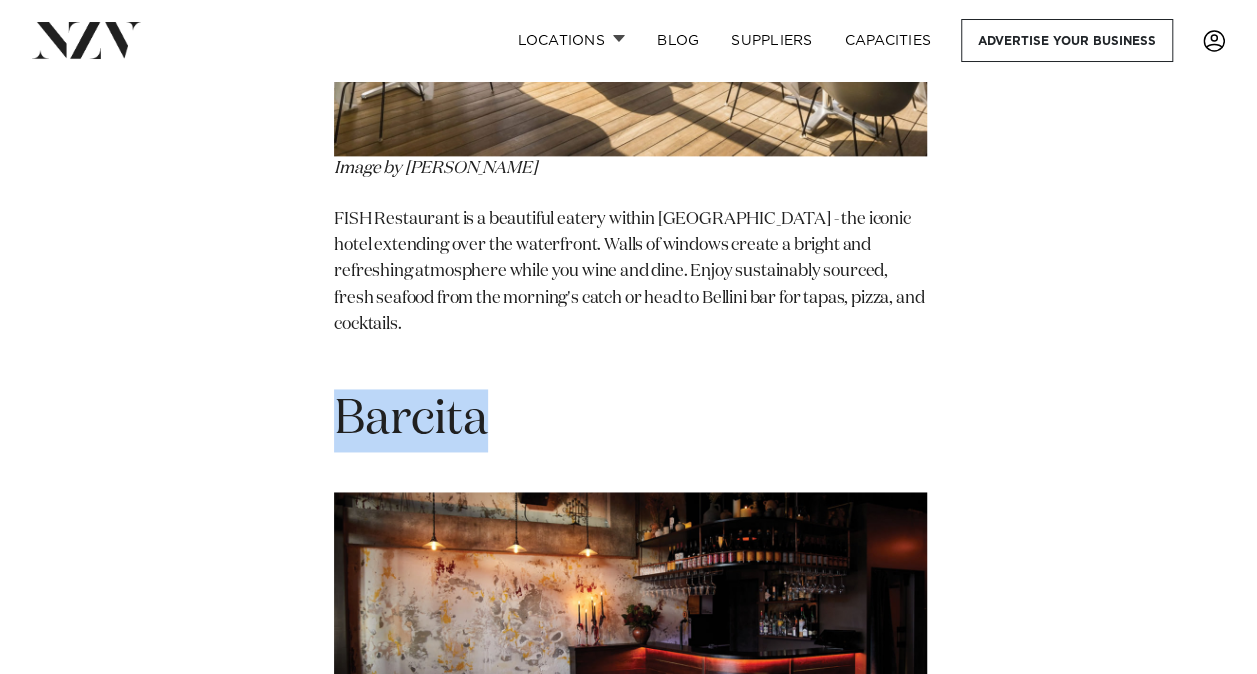 drag, startPoint x: 496, startPoint y: 106, endPoint x: 348, endPoint y: 104, distance: 148.01352 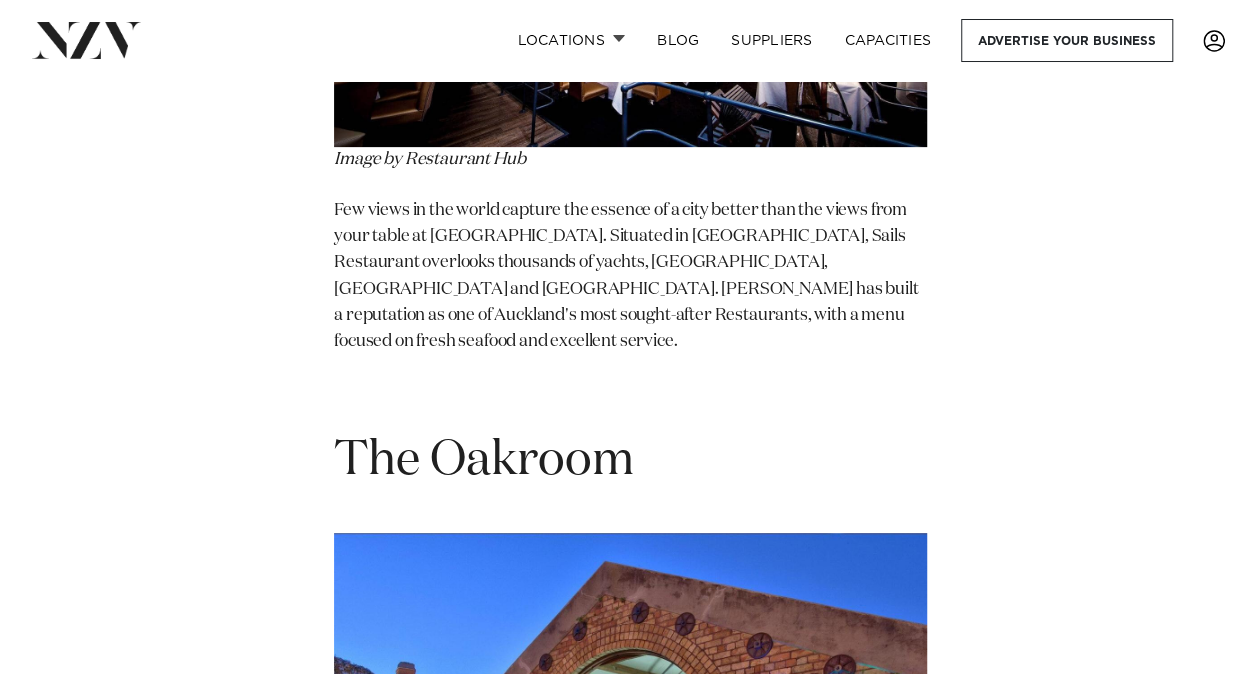 scroll, scrollTop: 15386, scrollLeft: 0, axis: vertical 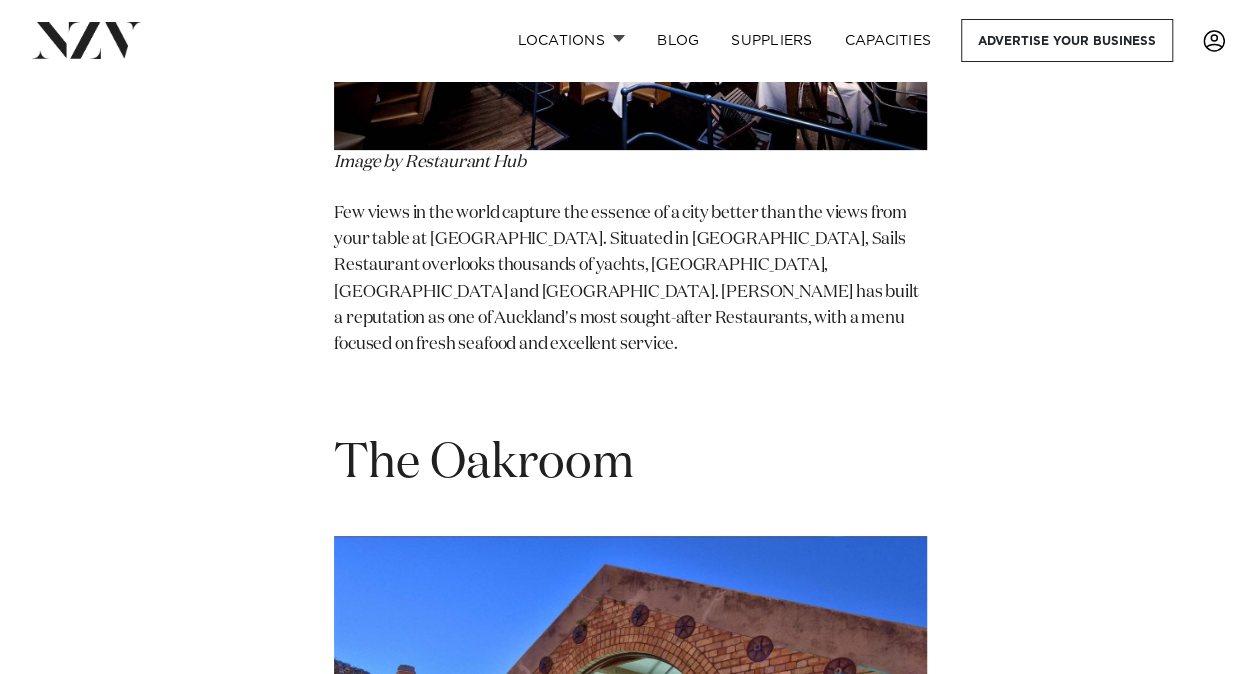 click on "The Oakroom" at bounding box center [484, 464] 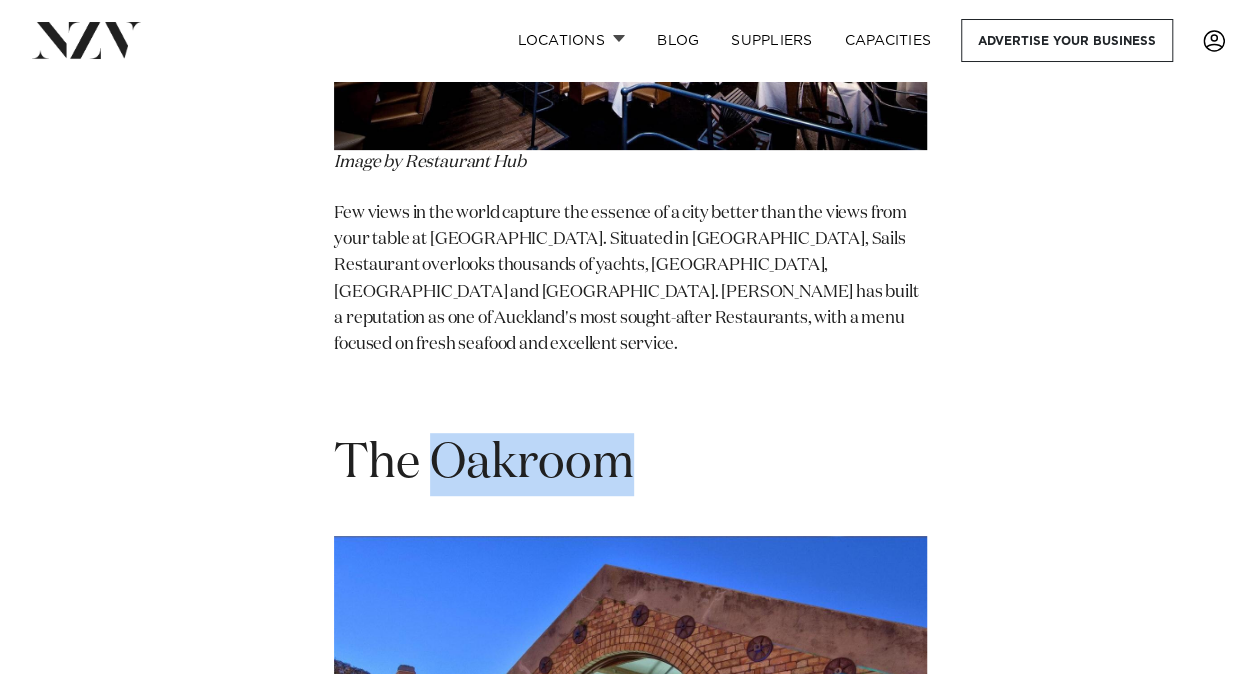 click on "The Oakroom" at bounding box center (484, 464) 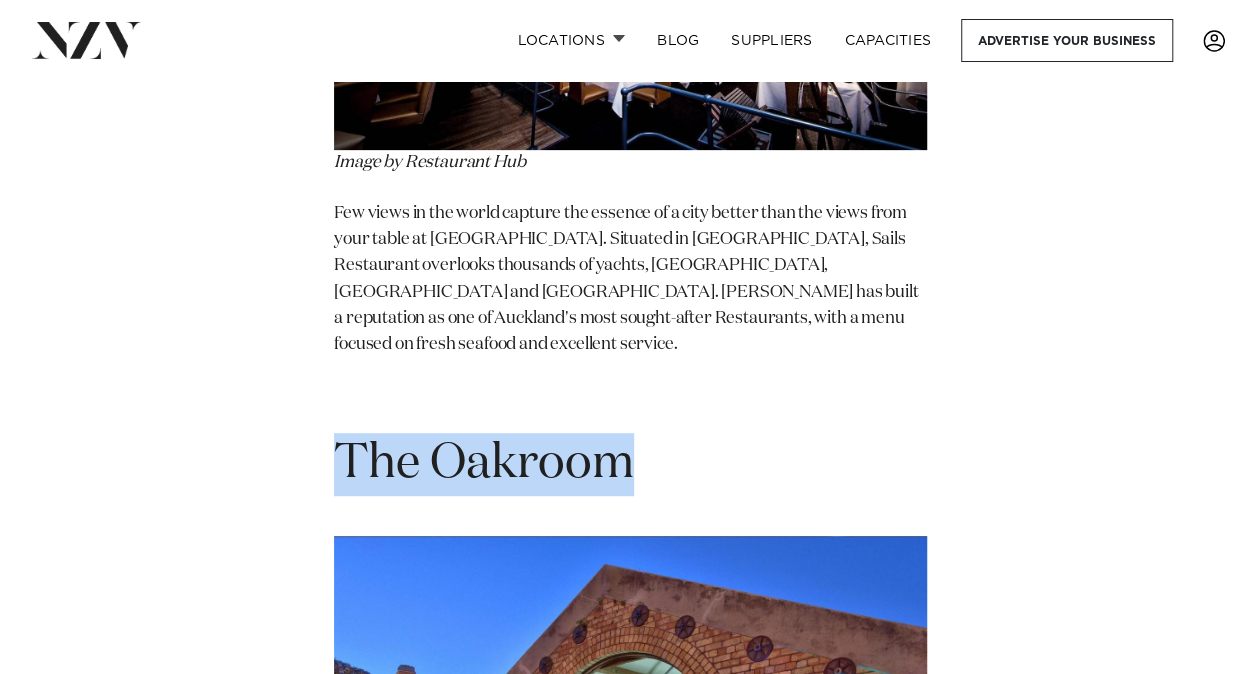 click on "The Oakroom" at bounding box center (484, 464) 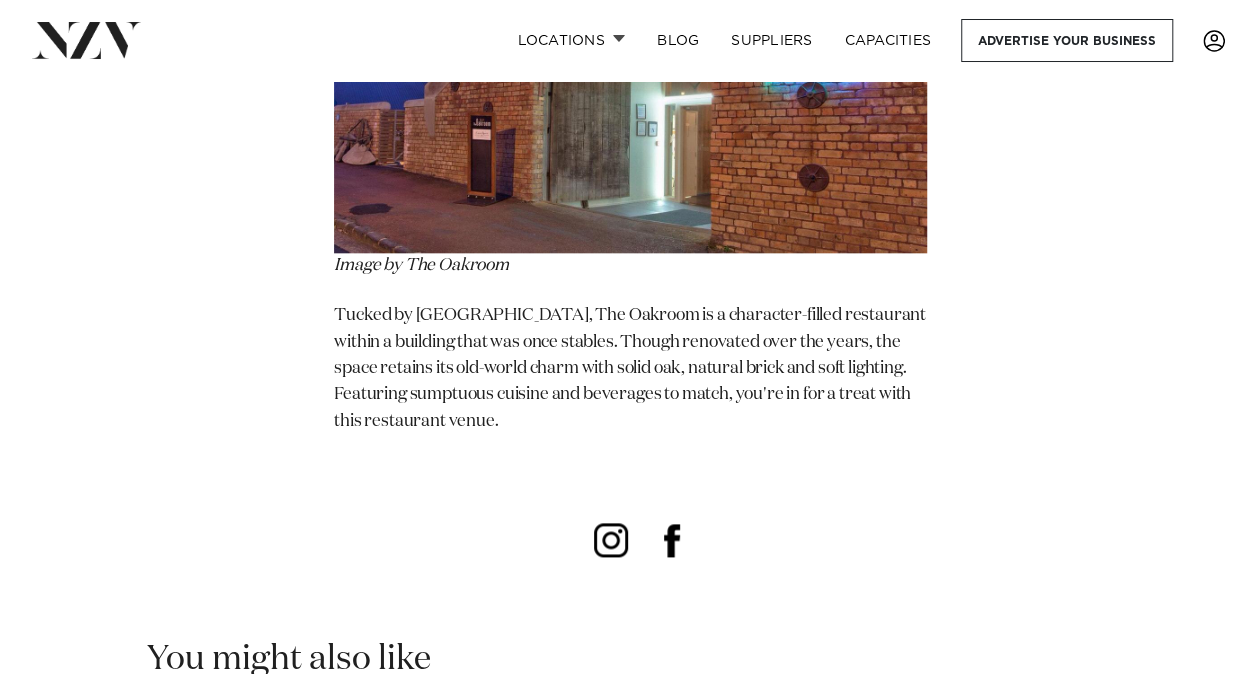 scroll, scrollTop: 16146, scrollLeft: 0, axis: vertical 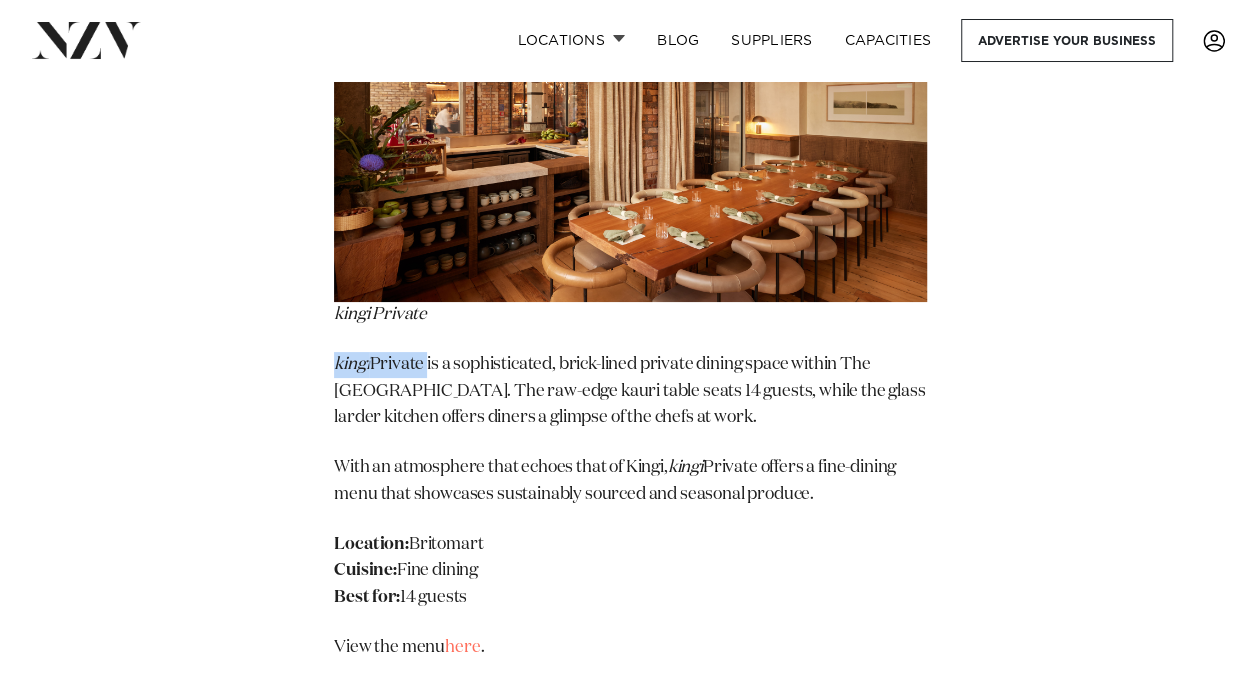 drag, startPoint x: 425, startPoint y: 301, endPoint x: 334, endPoint y: 302, distance: 91.00549 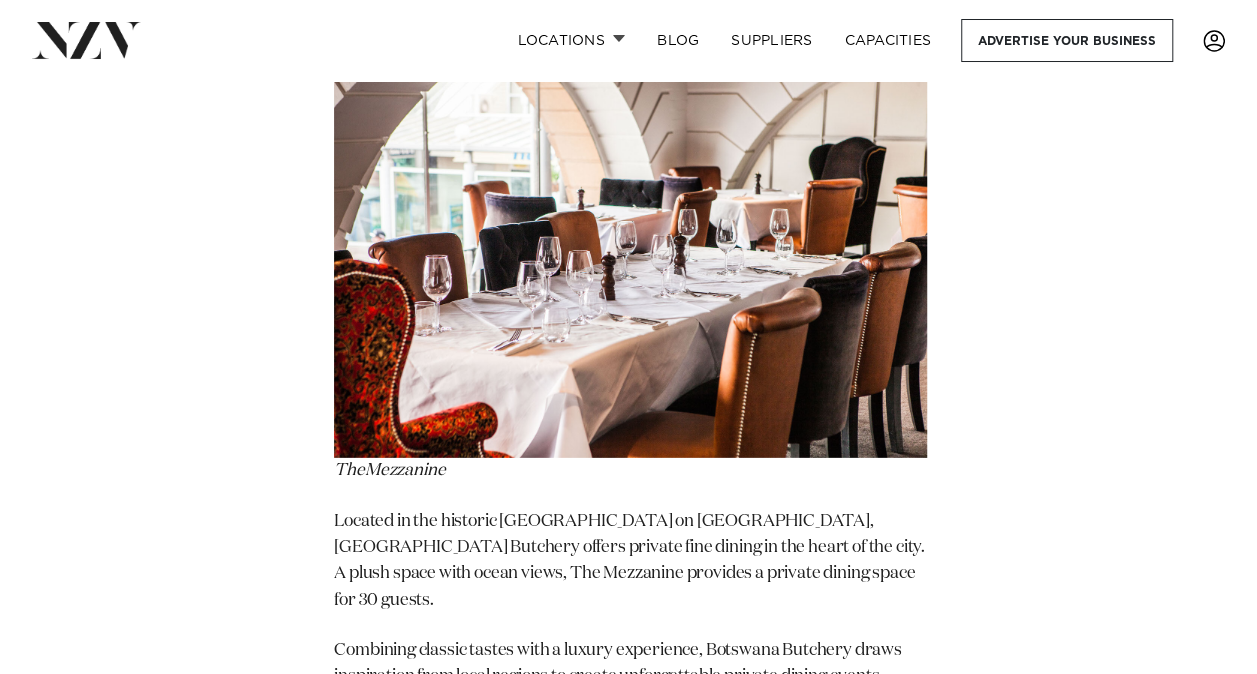 scroll, scrollTop: 10280, scrollLeft: 0, axis: vertical 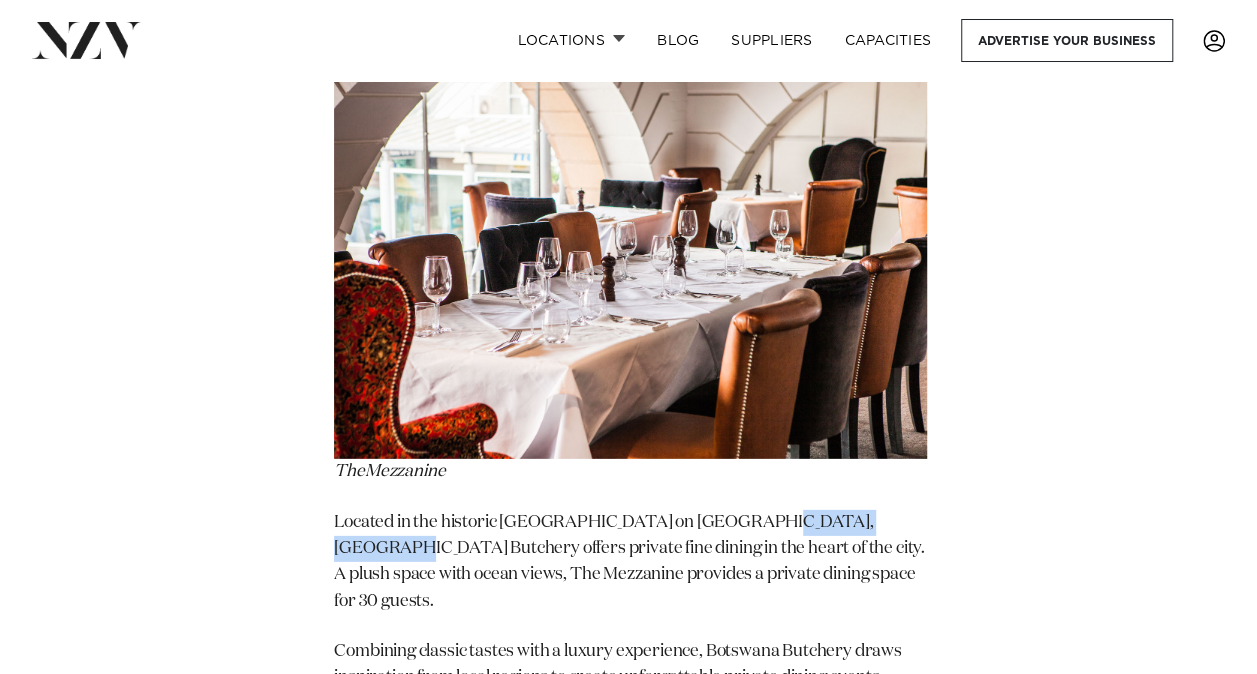 drag, startPoint x: 878, startPoint y: 341, endPoint x: 732, endPoint y: 338, distance: 146.03082 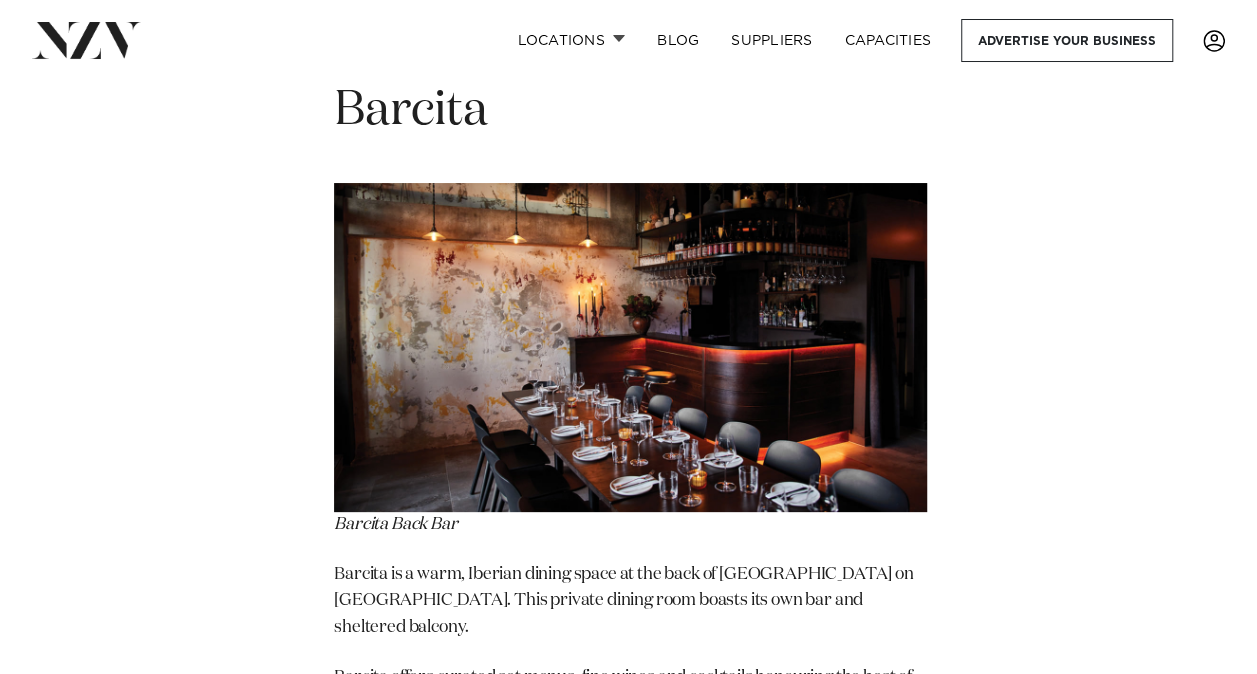 scroll, scrollTop: 15160, scrollLeft: 0, axis: vertical 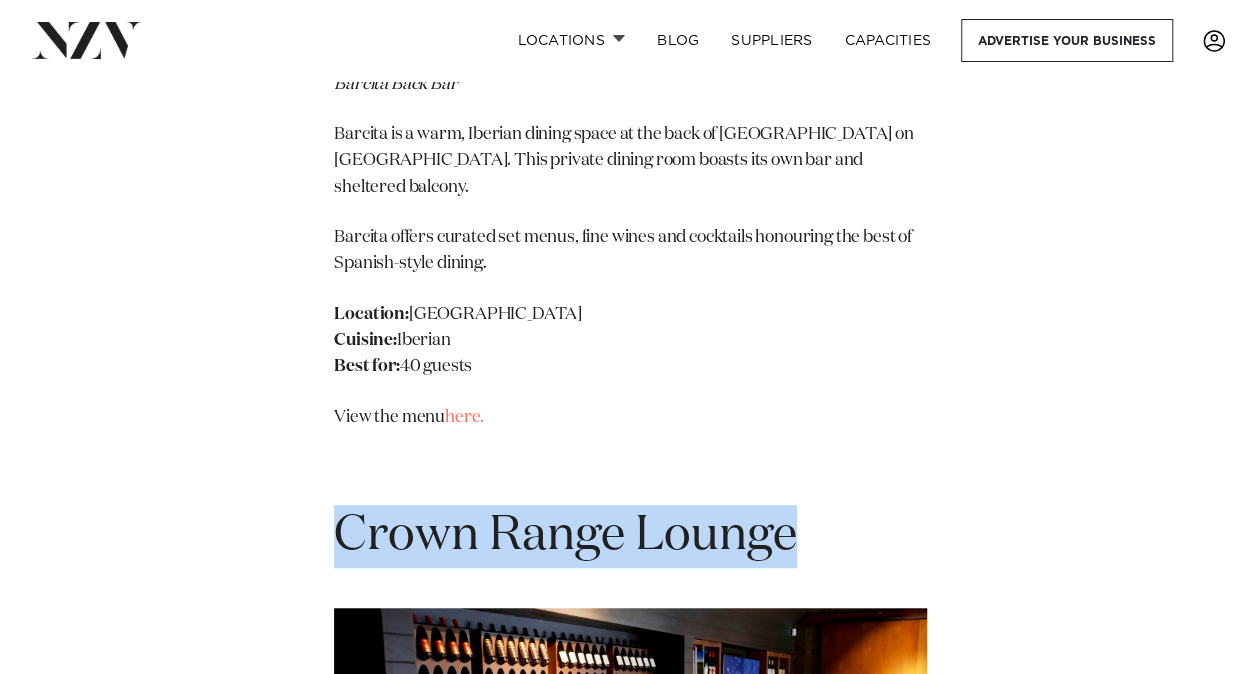drag, startPoint x: 794, startPoint y: 124, endPoint x: 334, endPoint y: 124, distance: 460 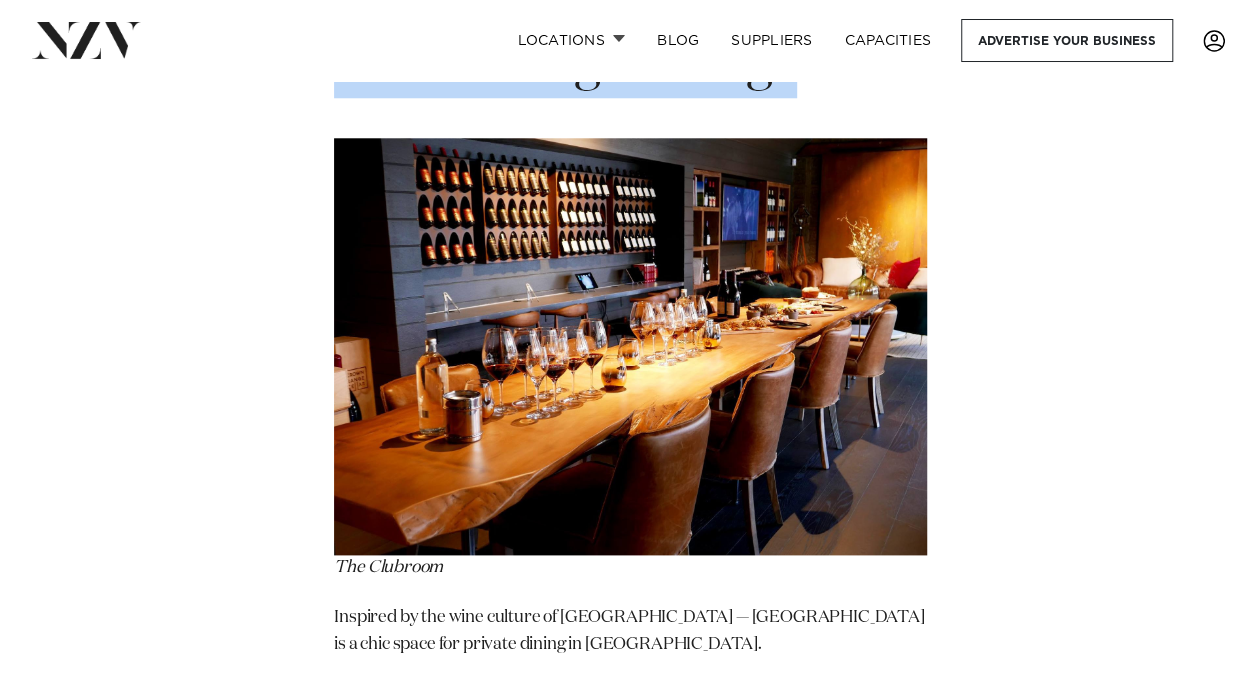 scroll, scrollTop: 16040, scrollLeft: 0, axis: vertical 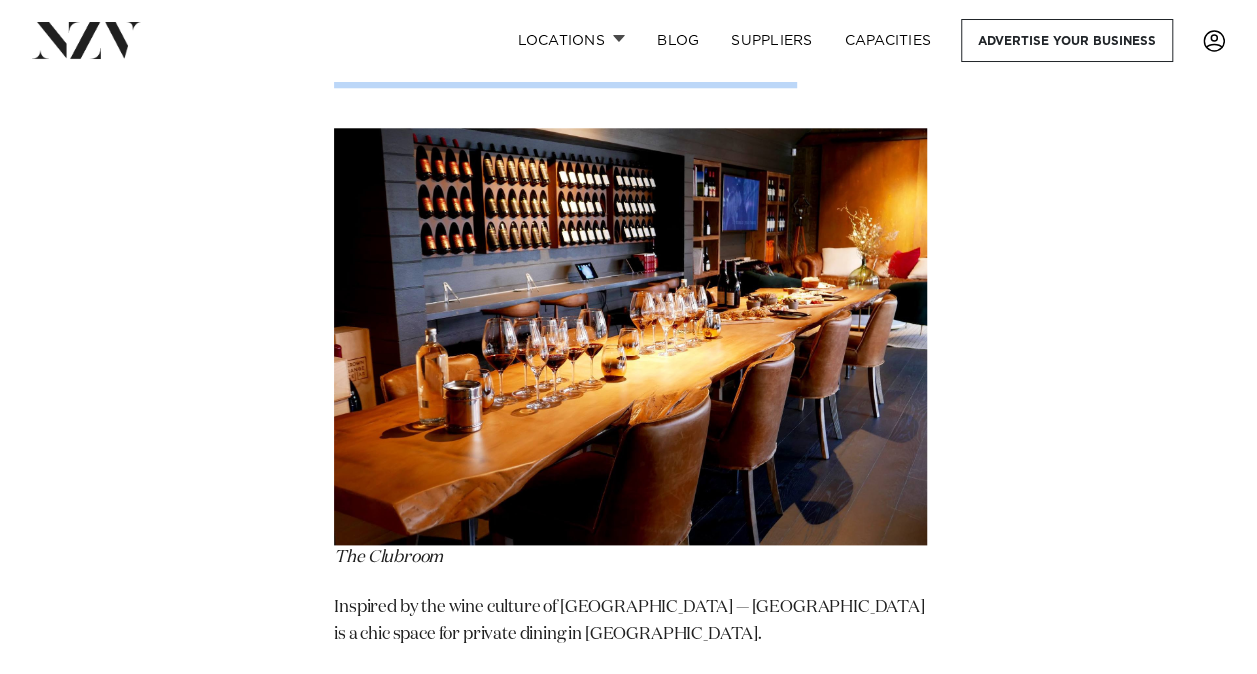 click on "here." at bounding box center [464, 864] 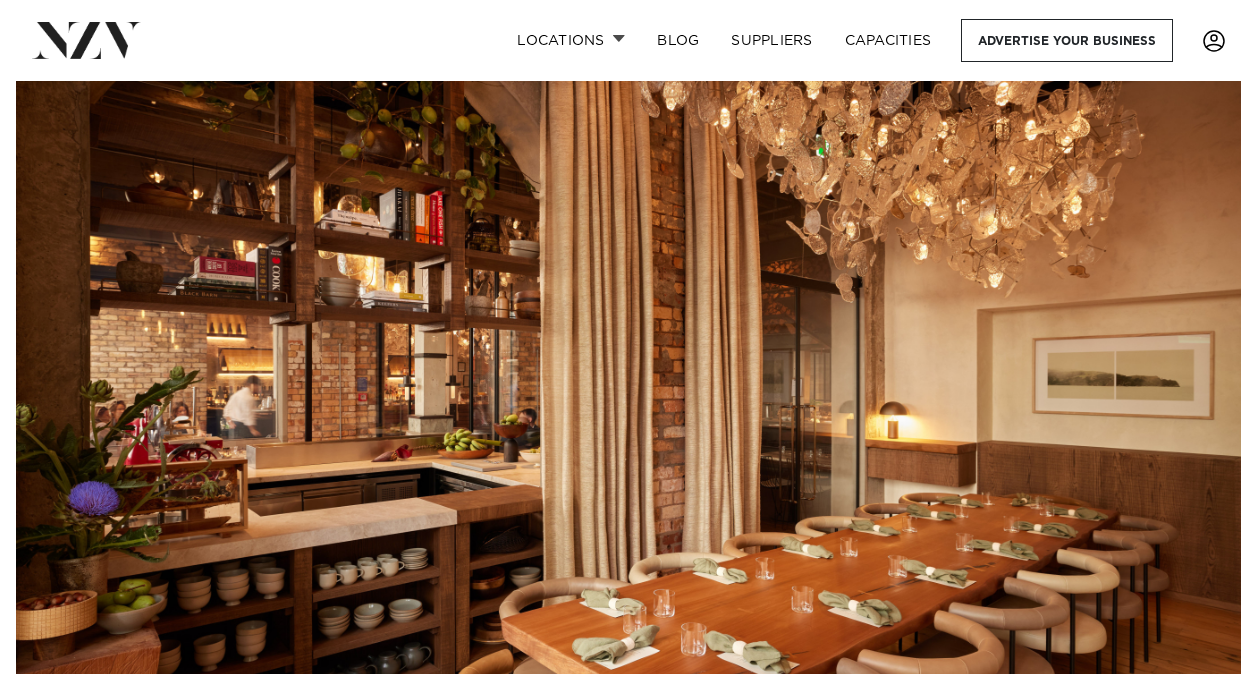 scroll, scrollTop: 40, scrollLeft: 0, axis: vertical 